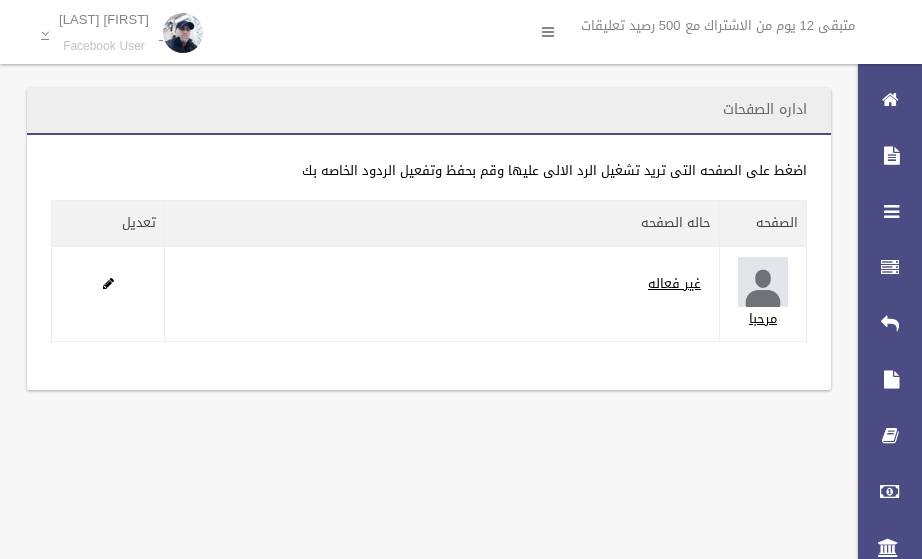 scroll, scrollTop: 0, scrollLeft: 0, axis: both 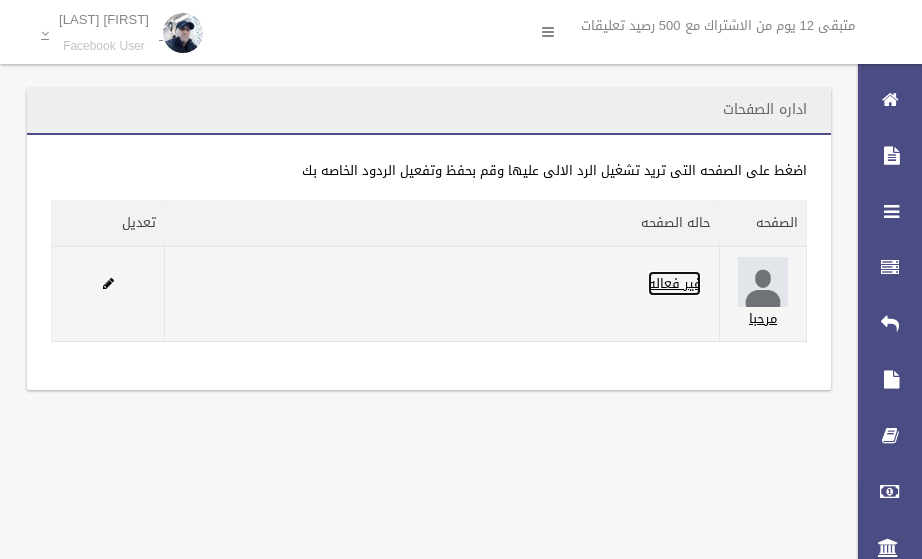 click on "غير فعاله" at bounding box center (674, 283) 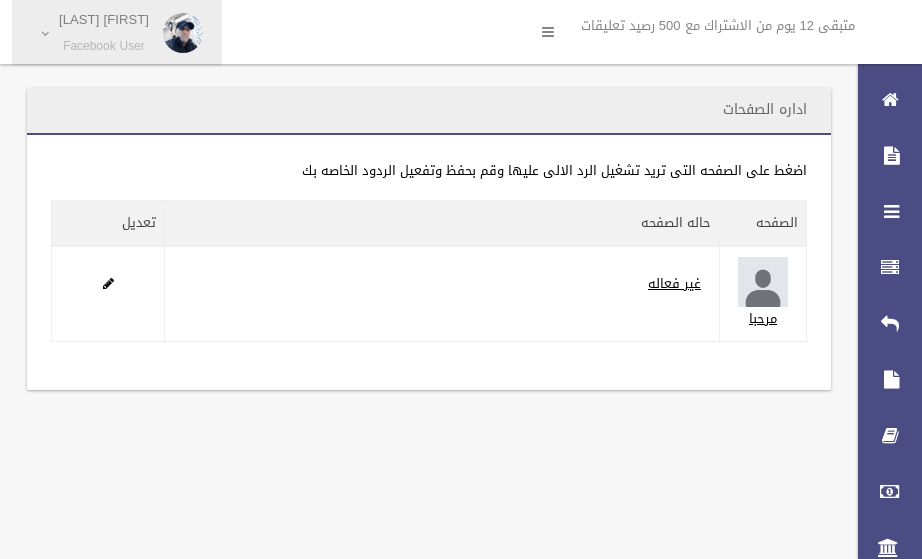 click on "Facebook User" at bounding box center (104, 46) 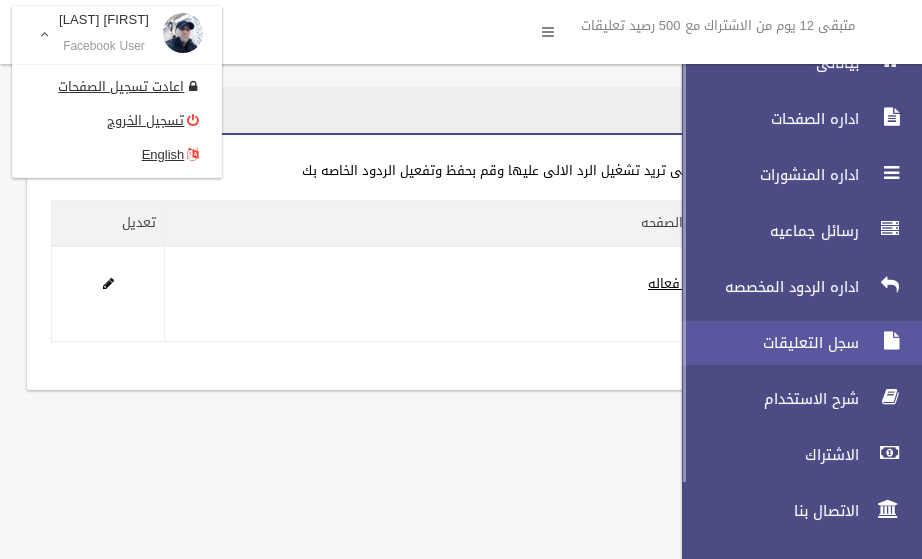 scroll, scrollTop: 76, scrollLeft: 0, axis: vertical 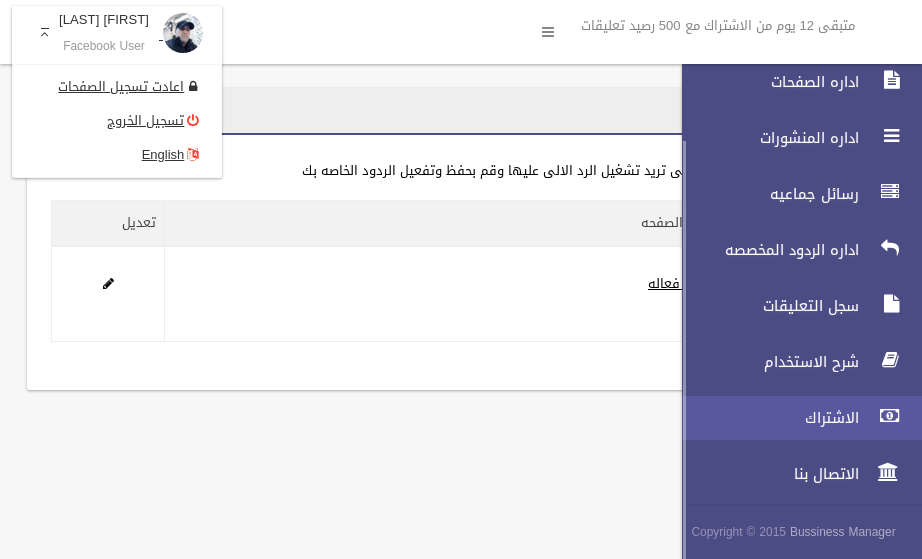 click on "الاشتراك" at bounding box center (765, 418) 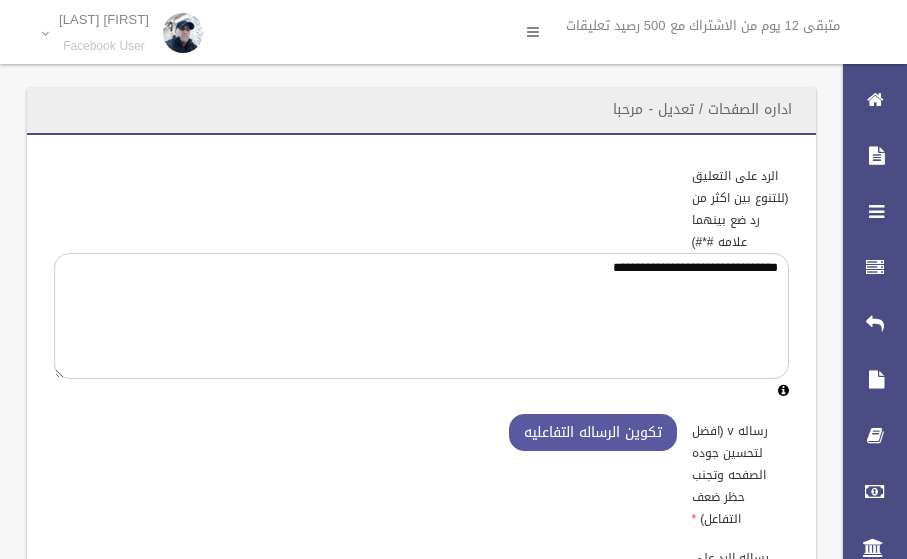 scroll, scrollTop: 0, scrollLeft: 0, axis: both 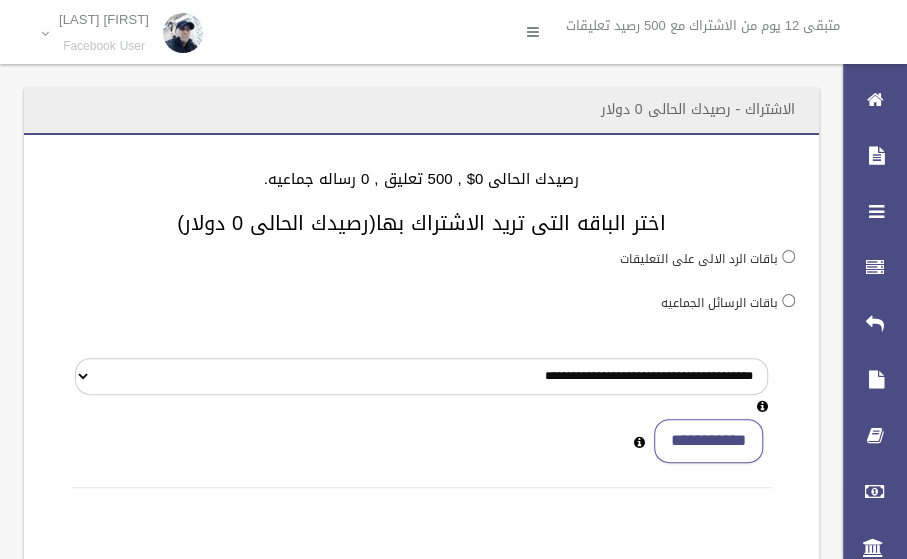 click at bounding box center [533, 32] 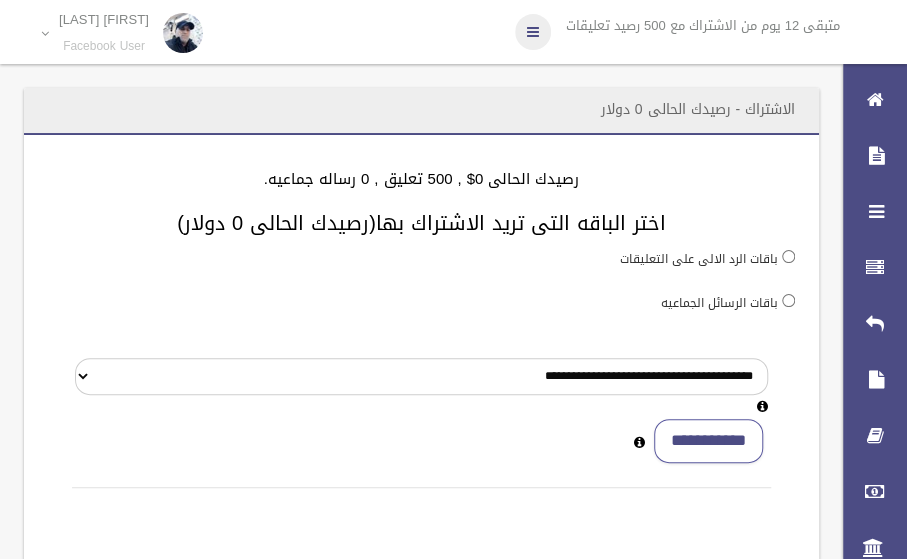 click at bounding box center [533, 32] 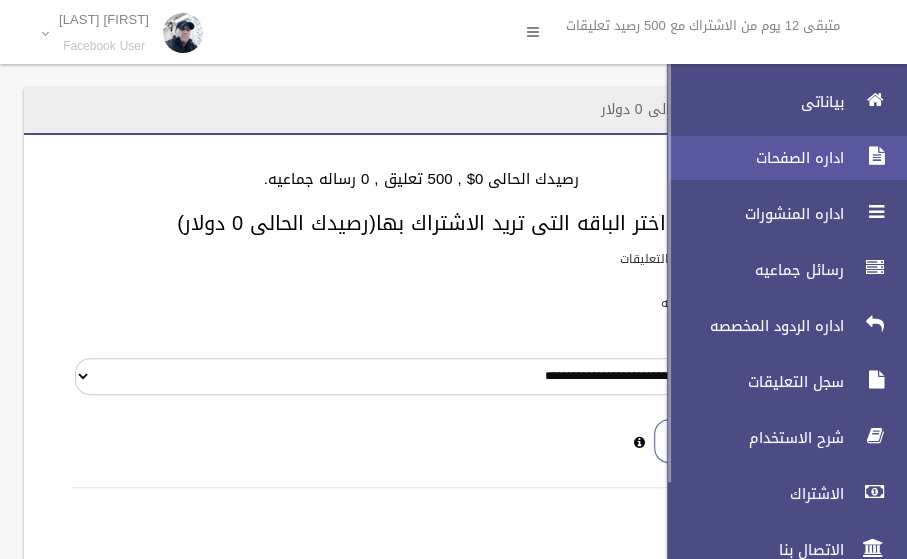 click at bounding box center (875, 156) 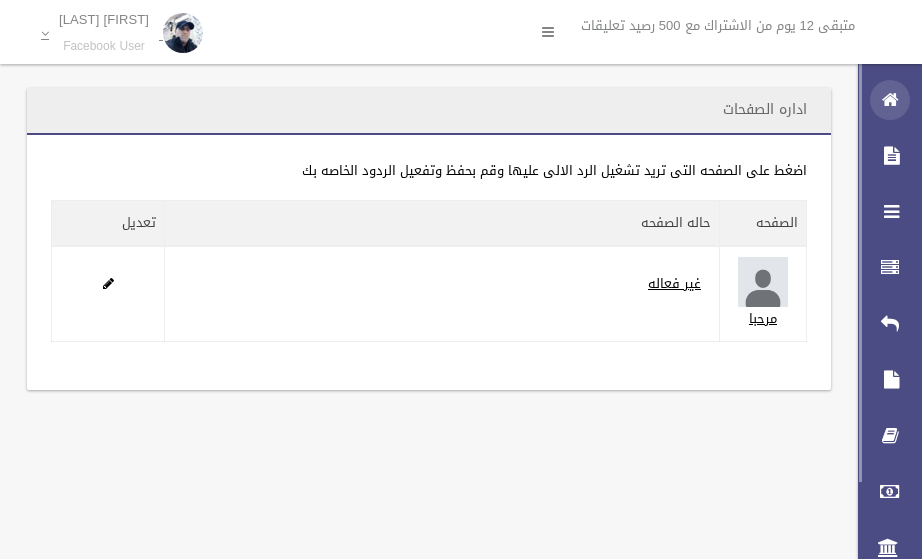 scroll, scrollTop: 0, scrollLeft: 0, axis: both 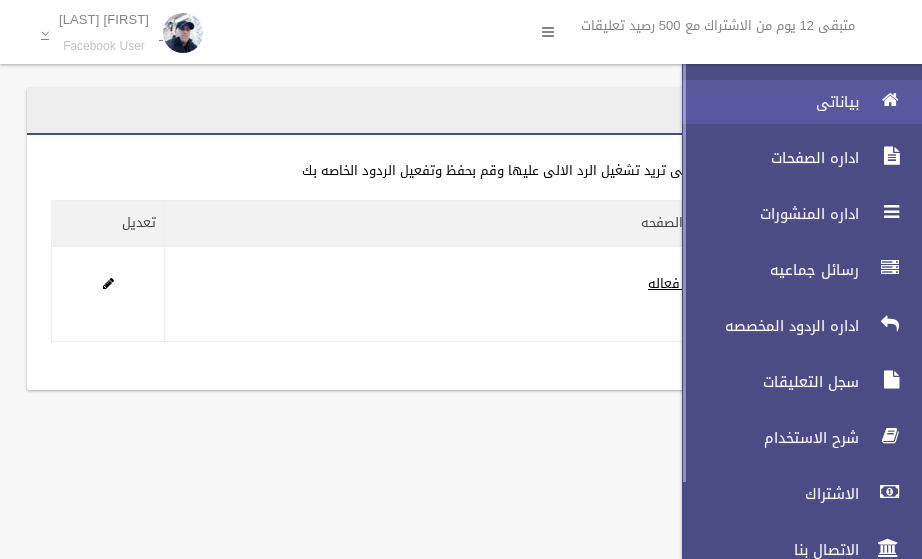 click at bounding box center (890, 100) 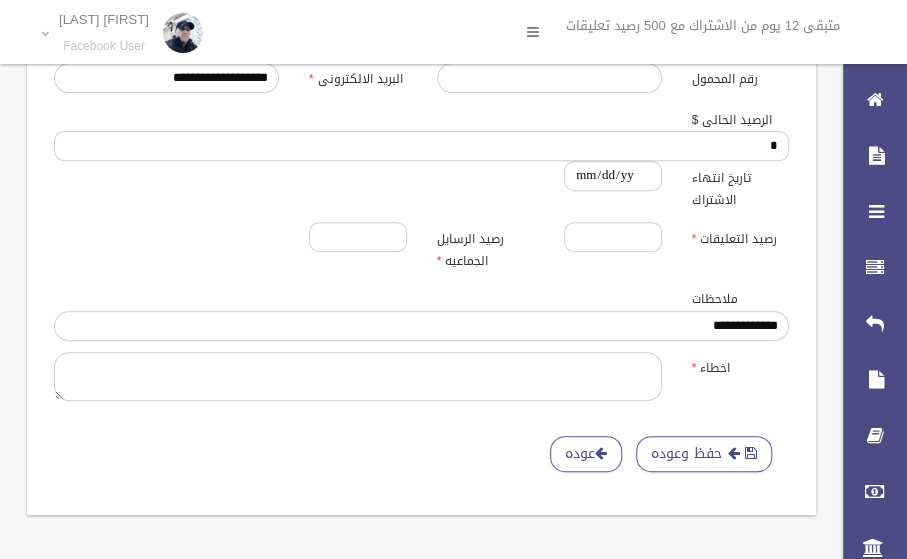 scroll, scrollTop: 190, scrollLeft: 0, axis: vertical 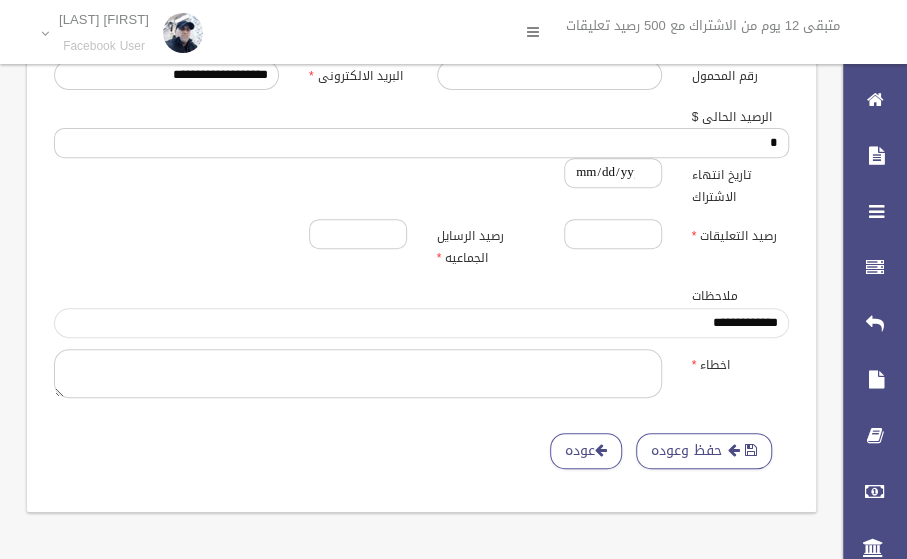 click on "**********" at bounding box center (421, 323) 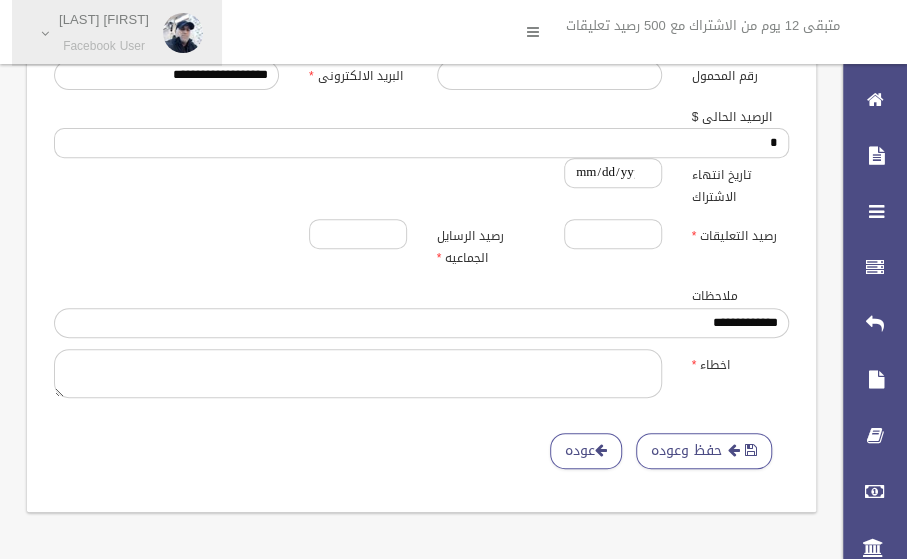click on "Facebook User" at bounding box center (104, 46) 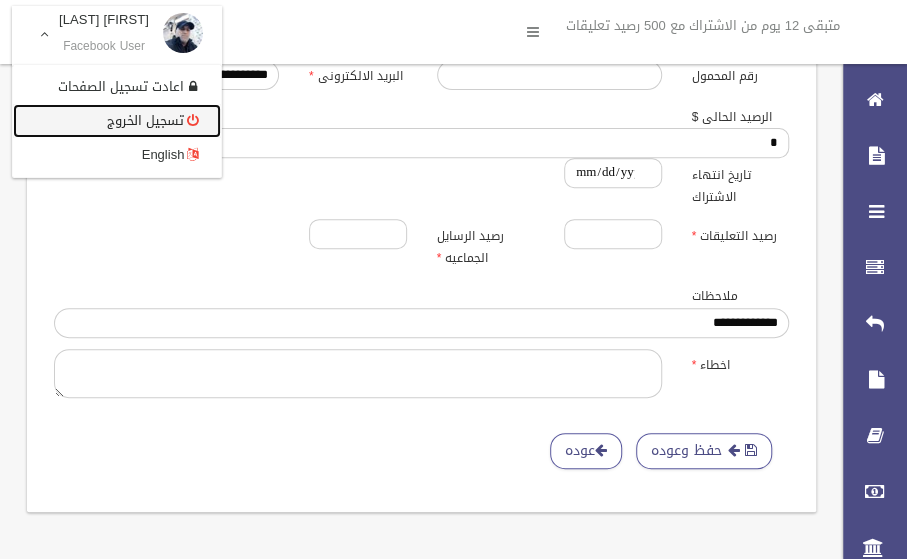 click on "تسجيل الخروج" at bounding box center (117, 121) 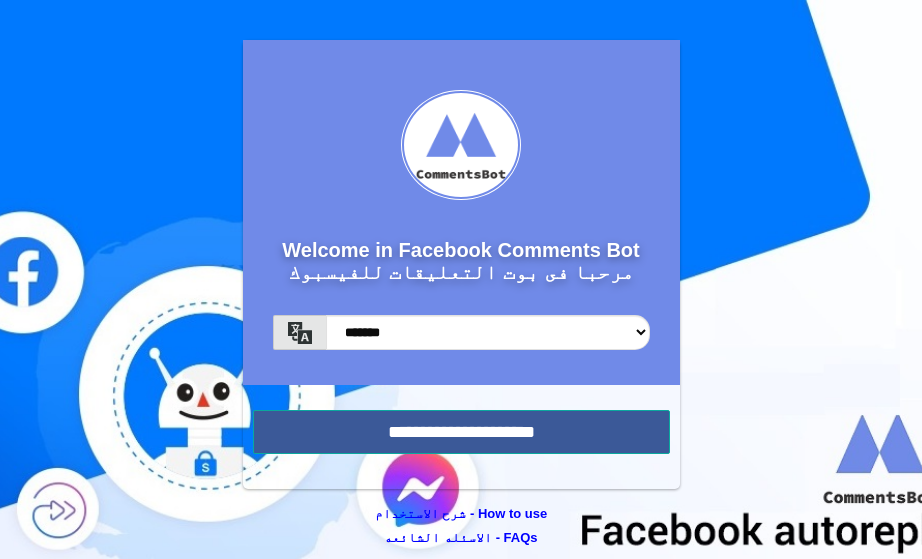scroll, scrollTop: 0, scrollLeft: 0, axis: both 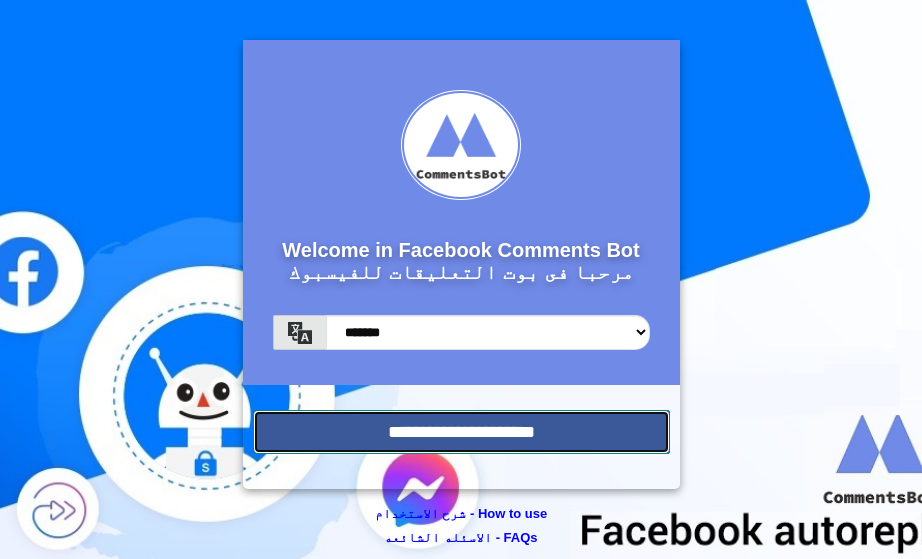 click on "**********" at bounding box center [461, 432] 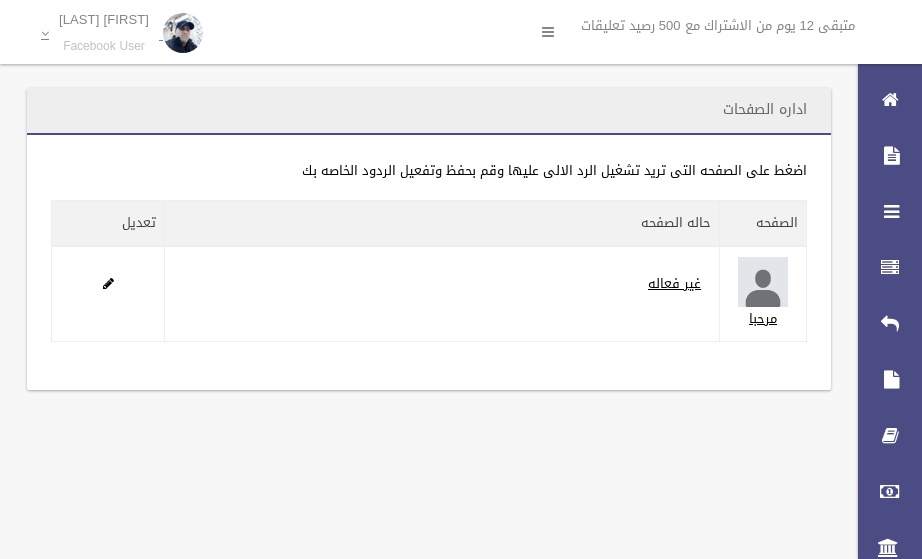 scroll, scrollTop: 0, scrollLeft: 0, axis: both 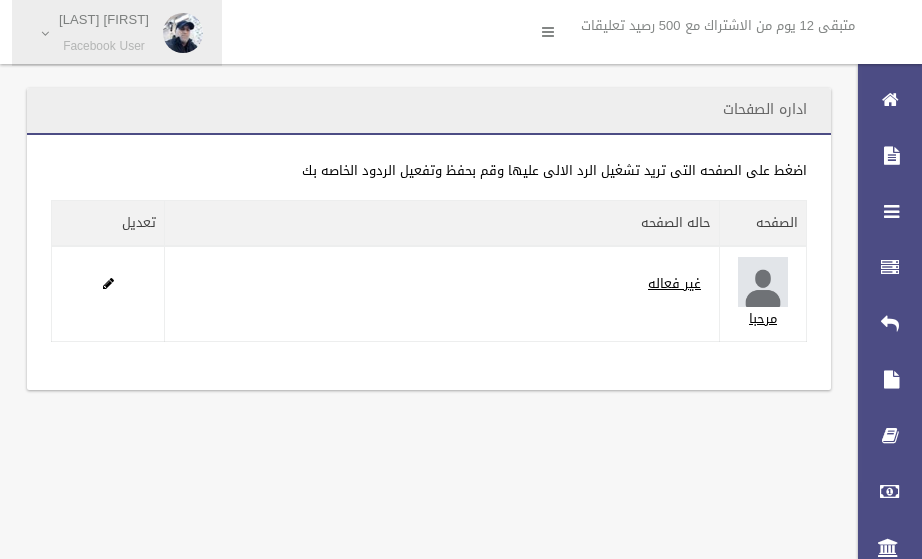 click on "[FIRST] [LAST]   Facebook User" at bounding box center (104, 33) 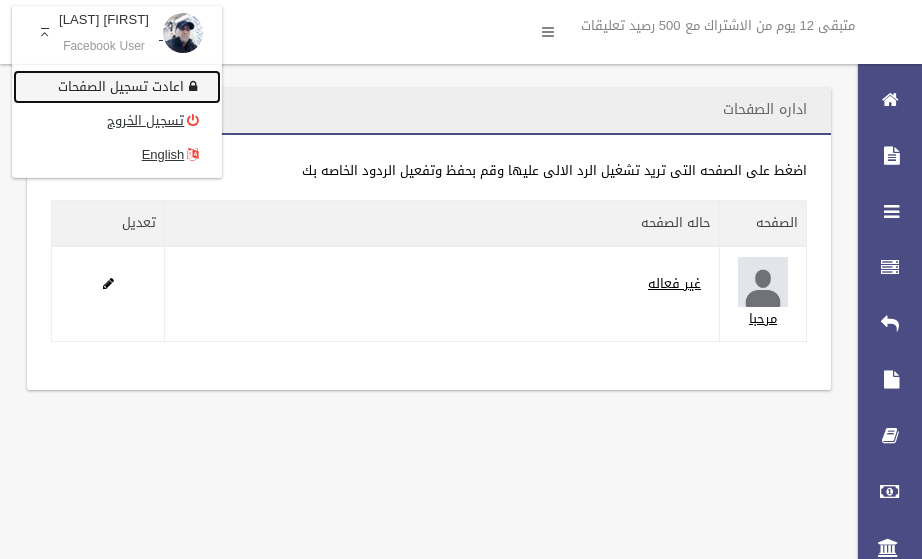 click on "اعادت تسجيل الصفحات" at bounding box center [117, 87] 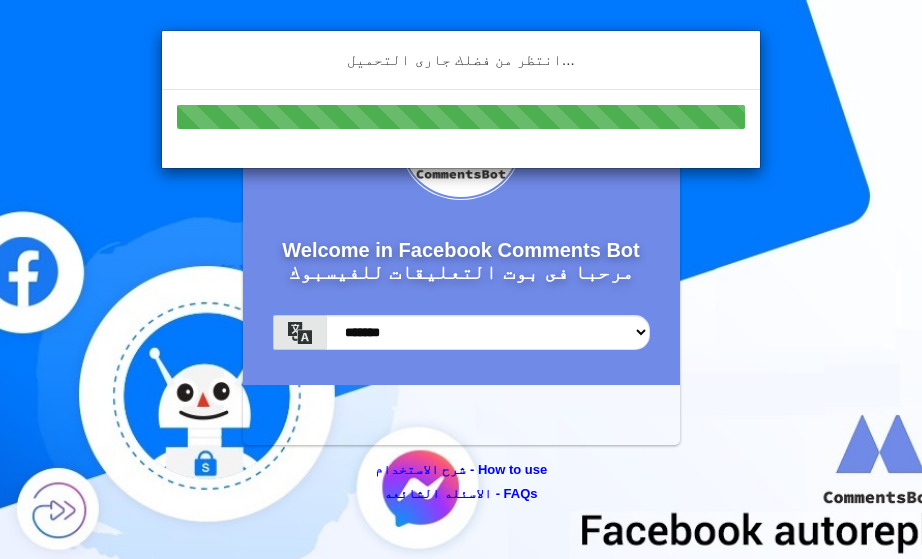 scroll, scrollTop: 0, scrollLeft: 0, axis: both 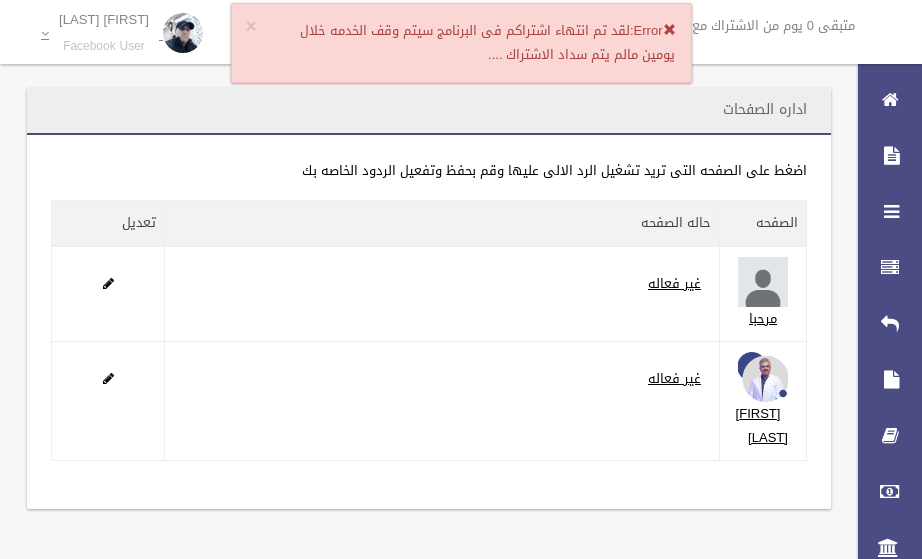 click at bounding box center (669, 29) 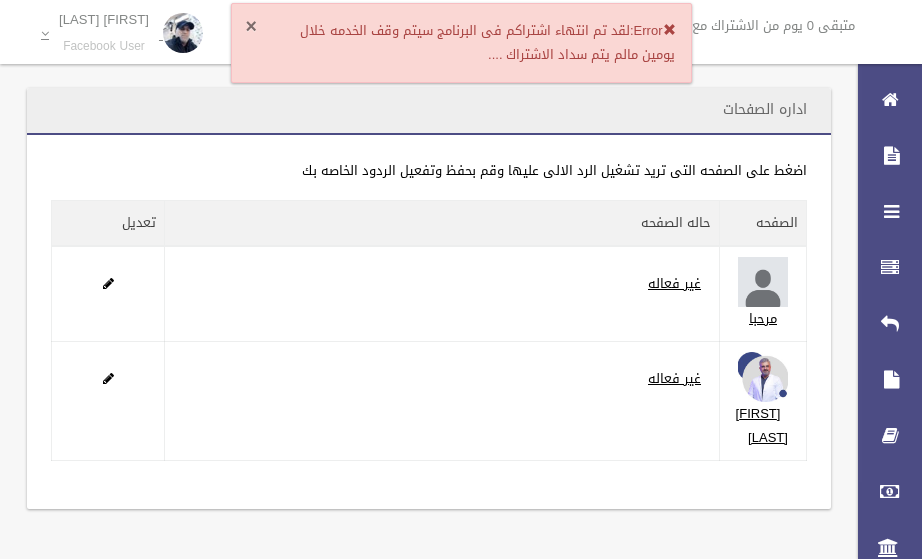 click on "×" at bounding box center [251, 27] 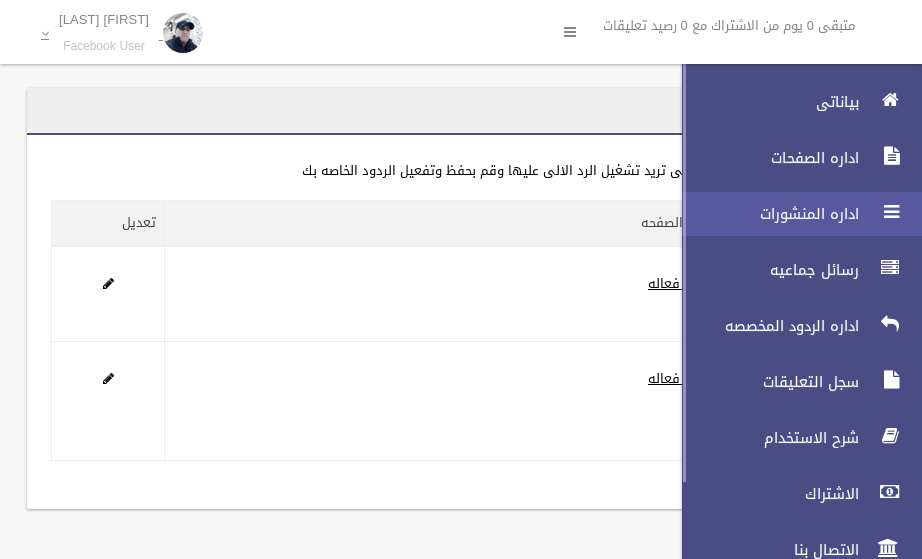 click on "اداره المنشورات" at bounding box center (793, 214) 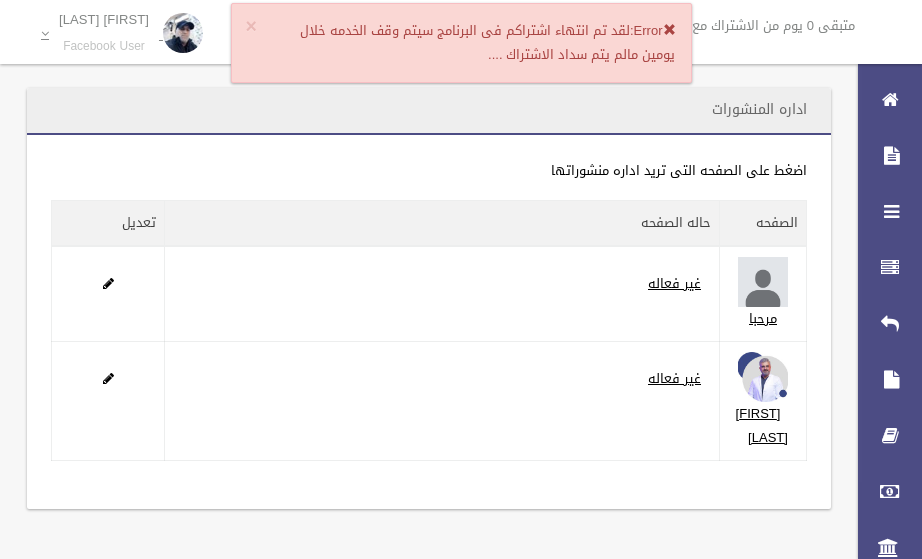 scroll, scrollTop: 0, scrollLeft: 0, axis: both 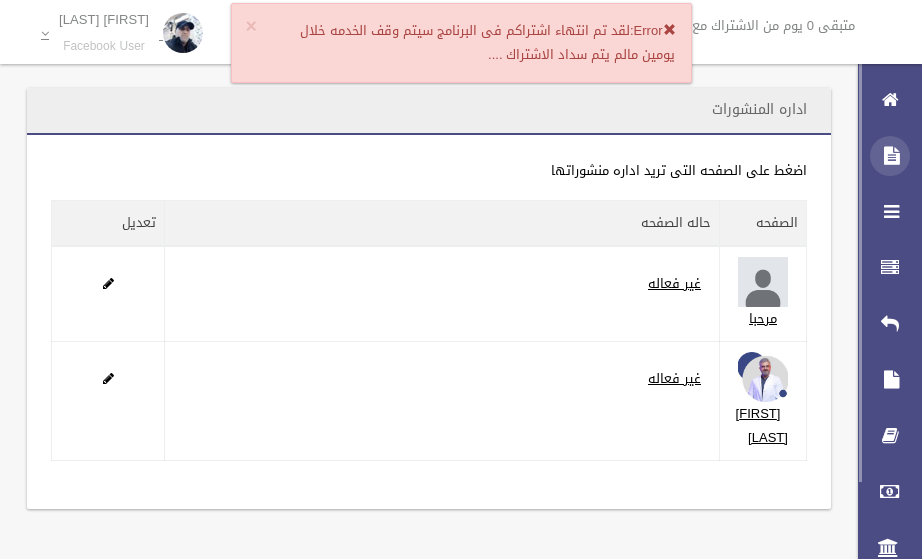click at bounding box center (890, 156) 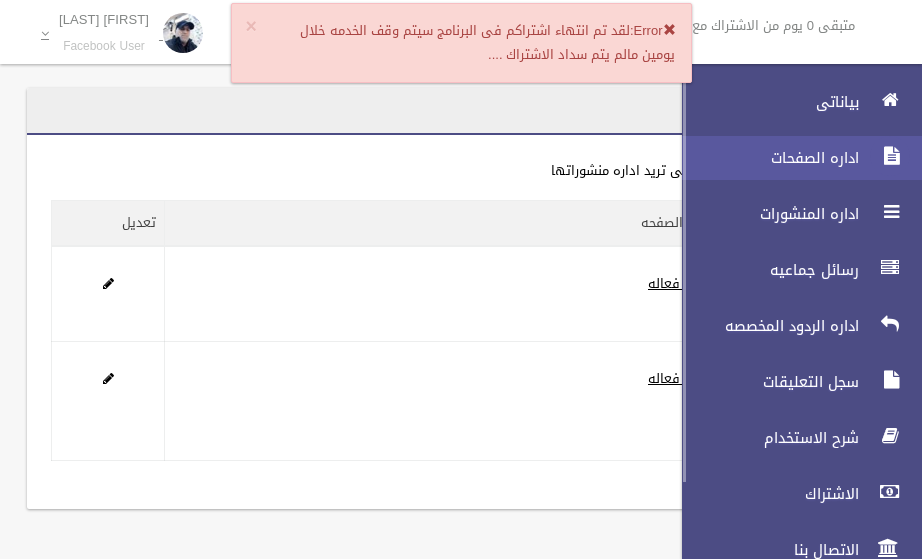 click at bounding box center [890, 156] 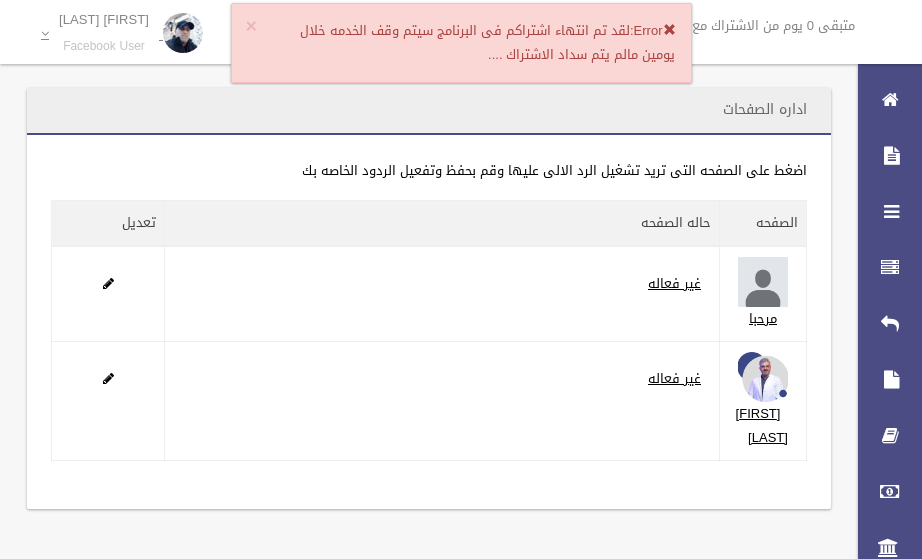 scroll, scrollTop: 0, scrollLeft: 0, axis: both 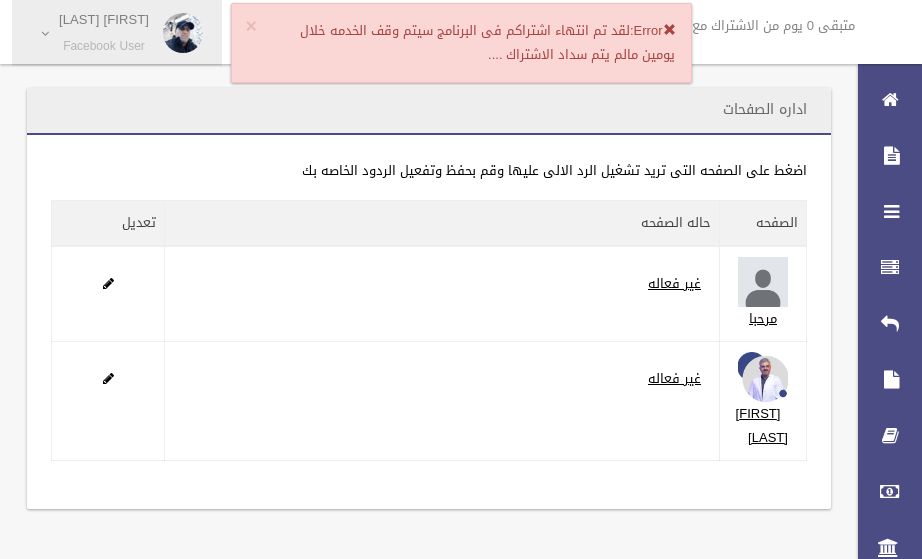 click on "[FIRST] [LAST]   Facebook User" at bounding box center [104, 33] 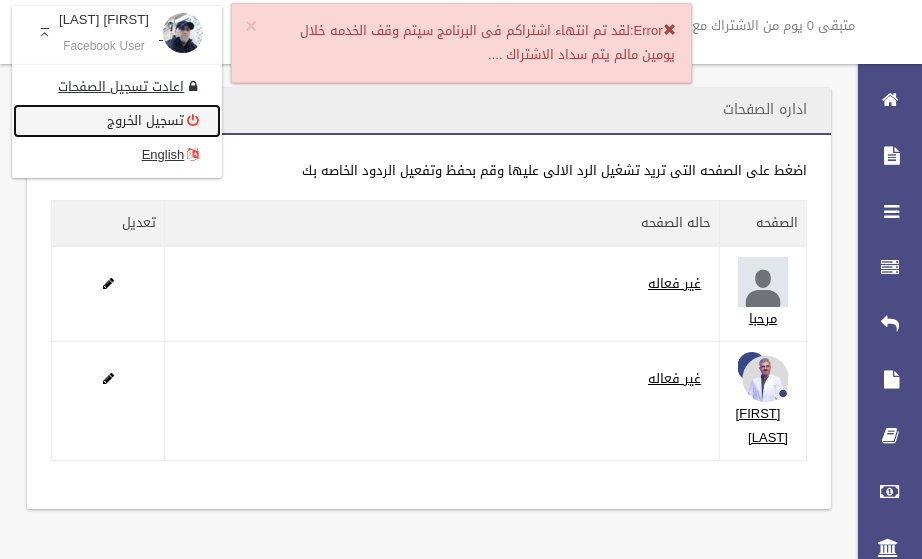click on "تسجيل الخروج" at bounding box center [117, 121] 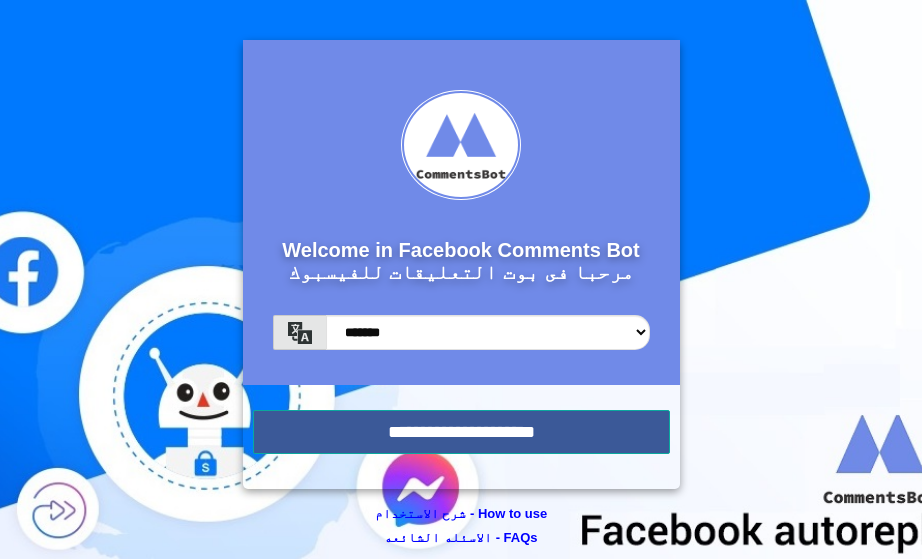 scroll, scrollTop: 0, scrollLeft: 0, axis: both 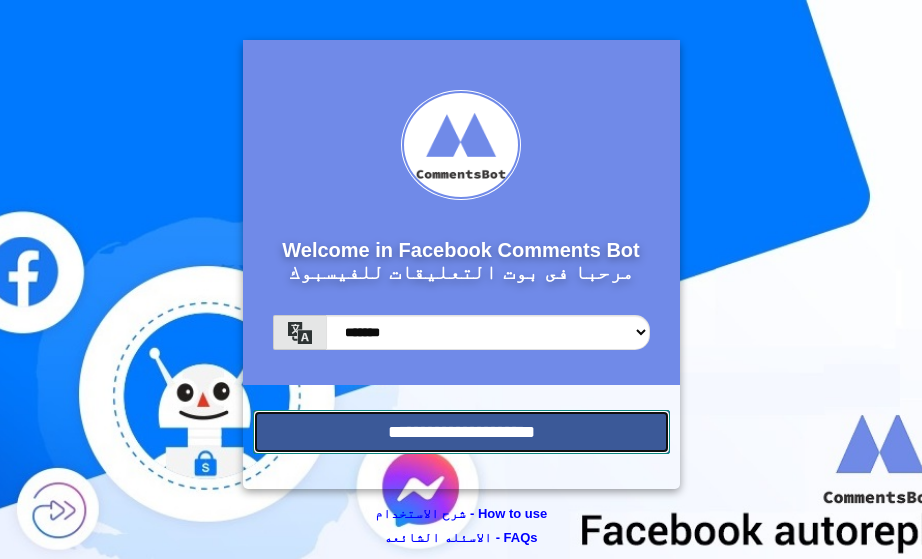click on "**********" at bounding box center (461, 432) 